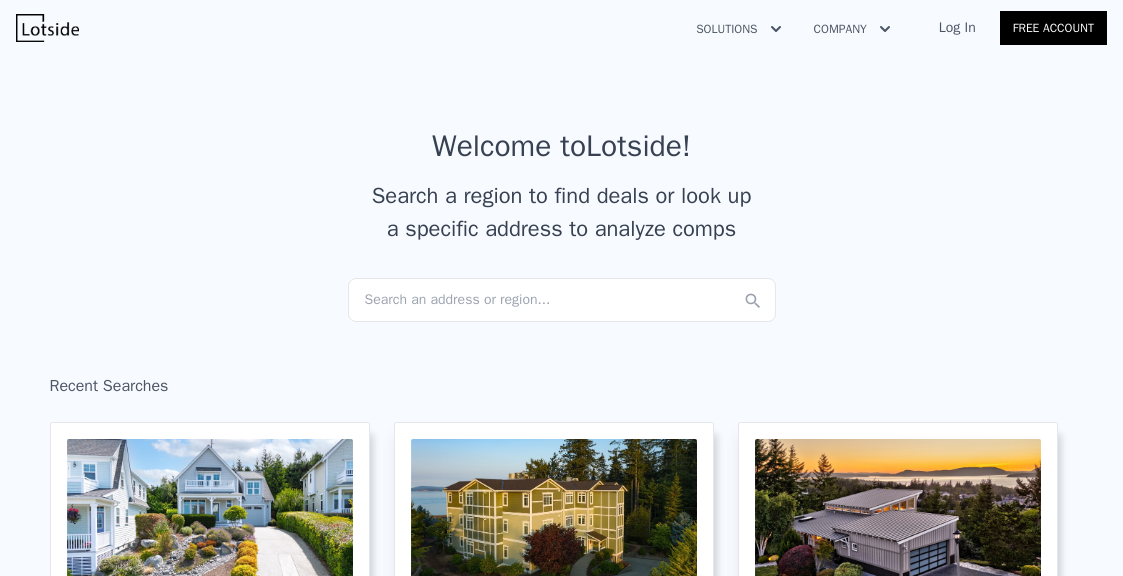 scroll, scrollTop: 0, scrollLeft: 0, axis: both 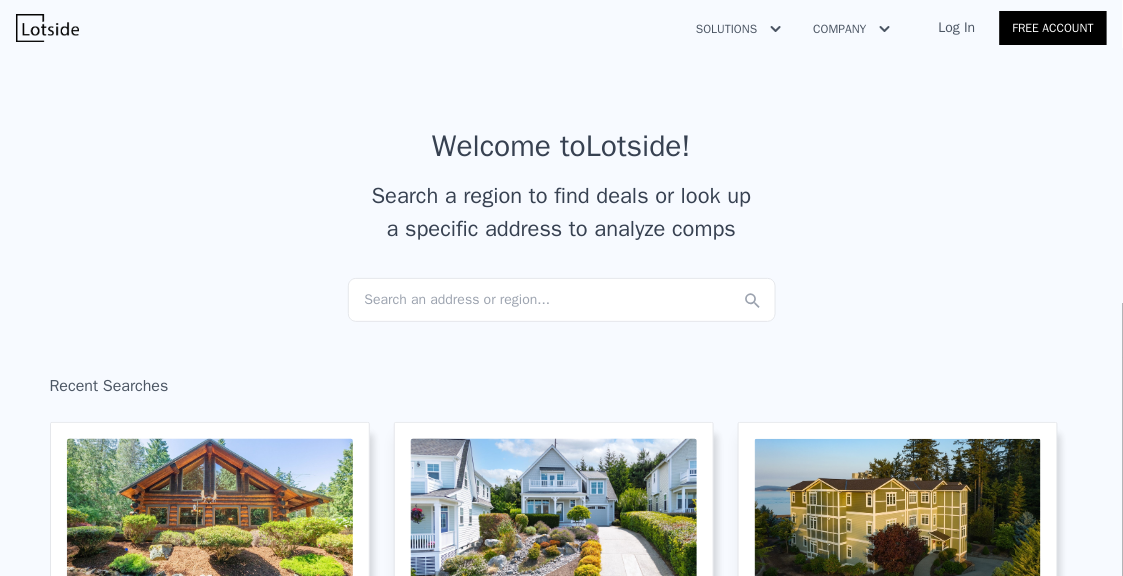 click on "Search an address or region..." at bounding box center [562, 300] 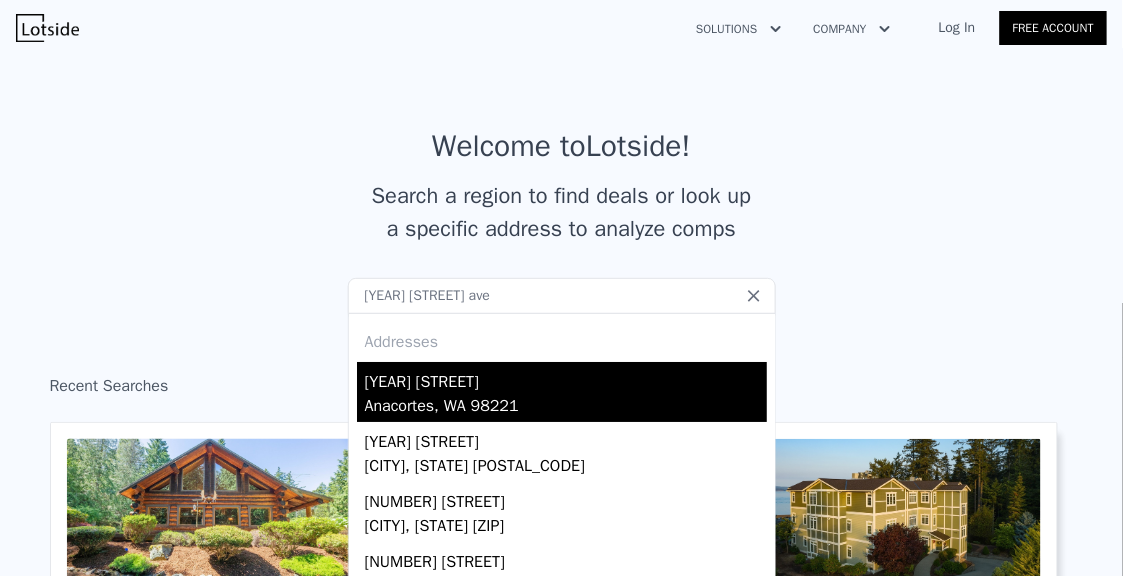 type on "[YEAR] [STREET] ave" 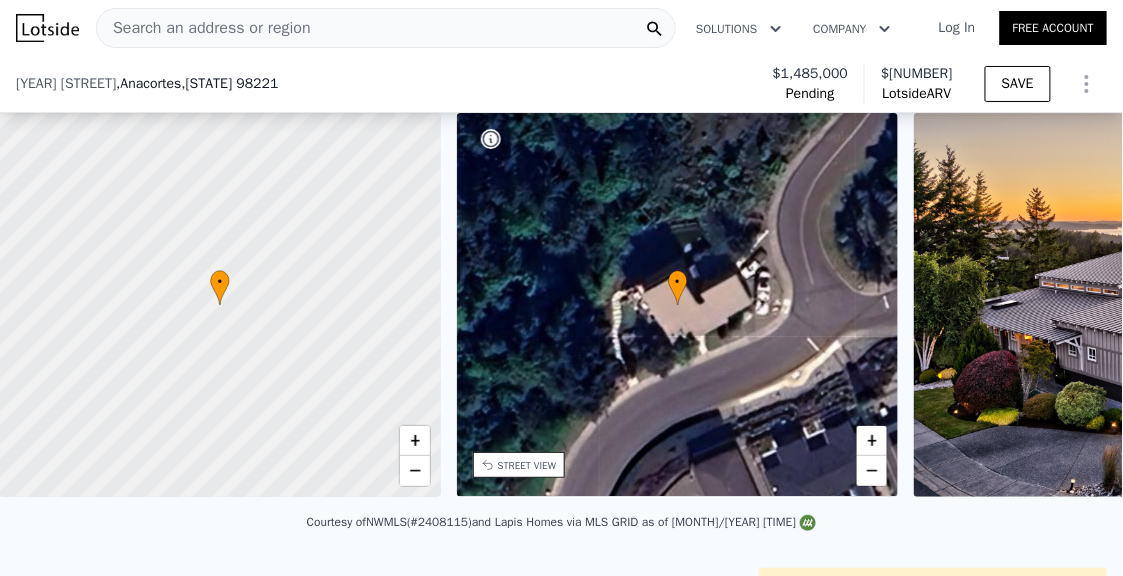 scroll, scrollTop: 0, scrollLeft: 7, axis: horizontal 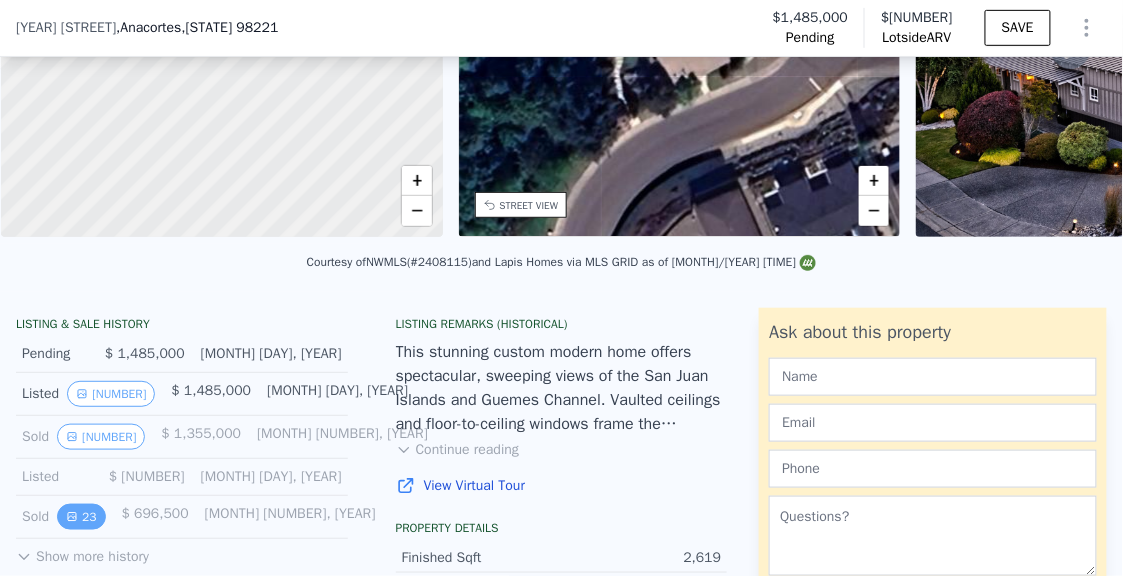 click on "23" at bounding box center (81, 517) 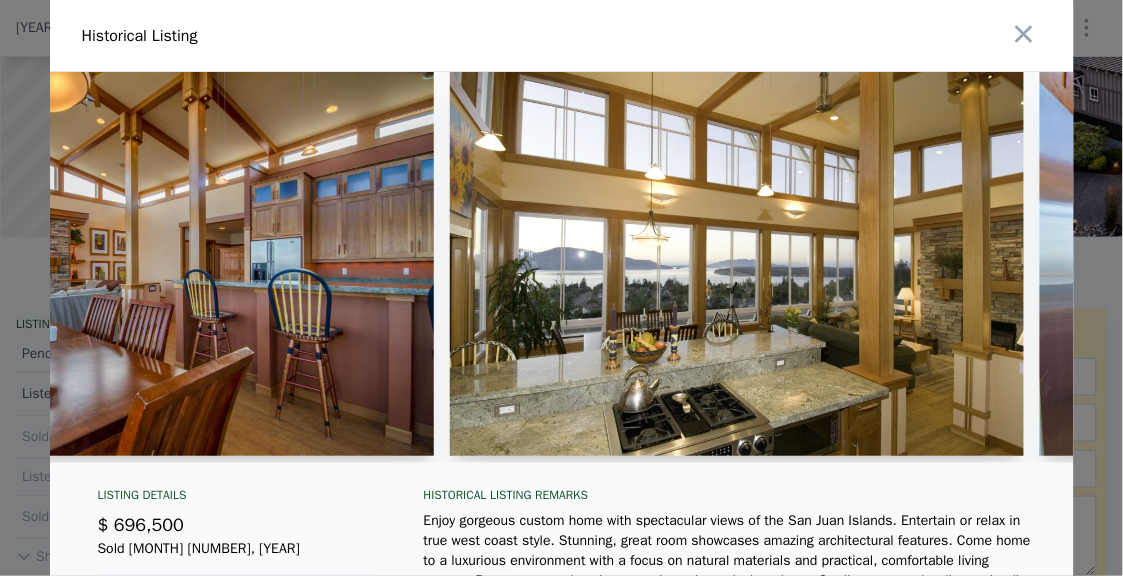 scroll, scrollTop: 0, scrollLeft: 3898, axis: horizontal 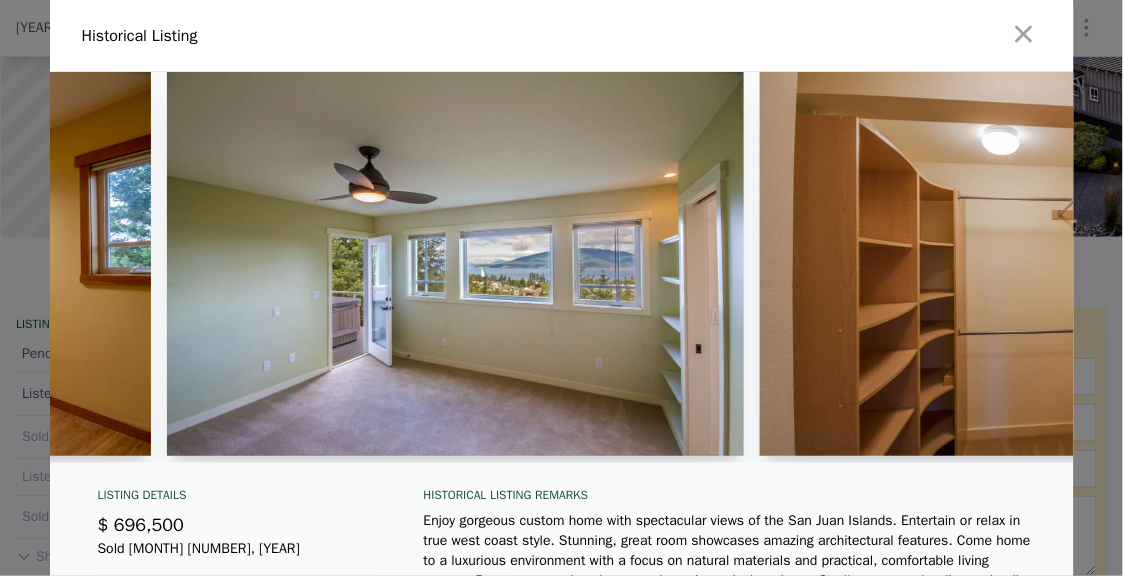 click at bounding box center [562, 275] 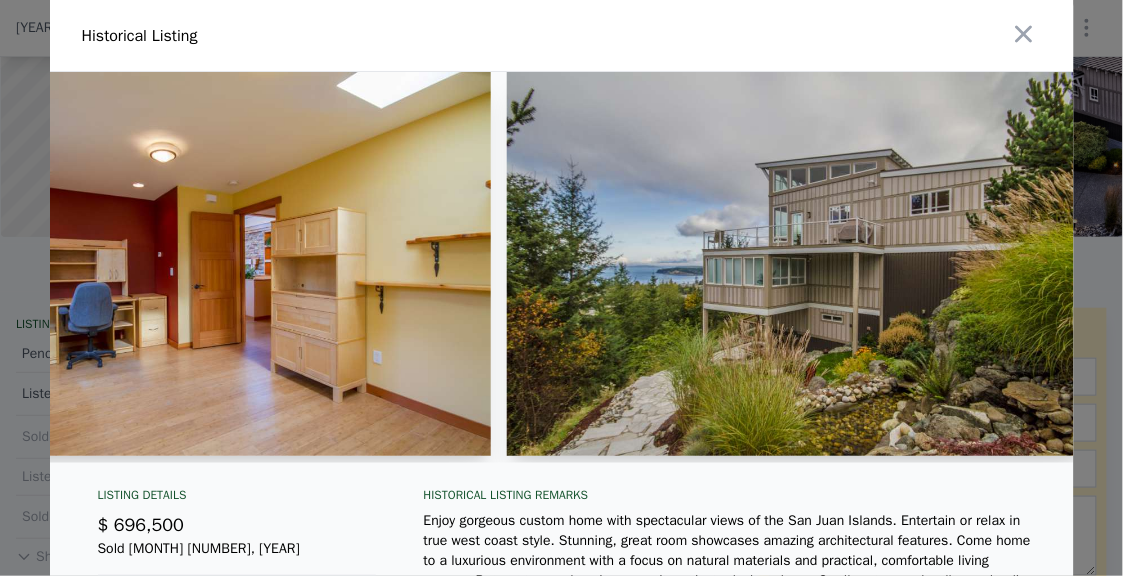scroll, scrollTop: 0, scrollLeft: 10884, axis: horizontal 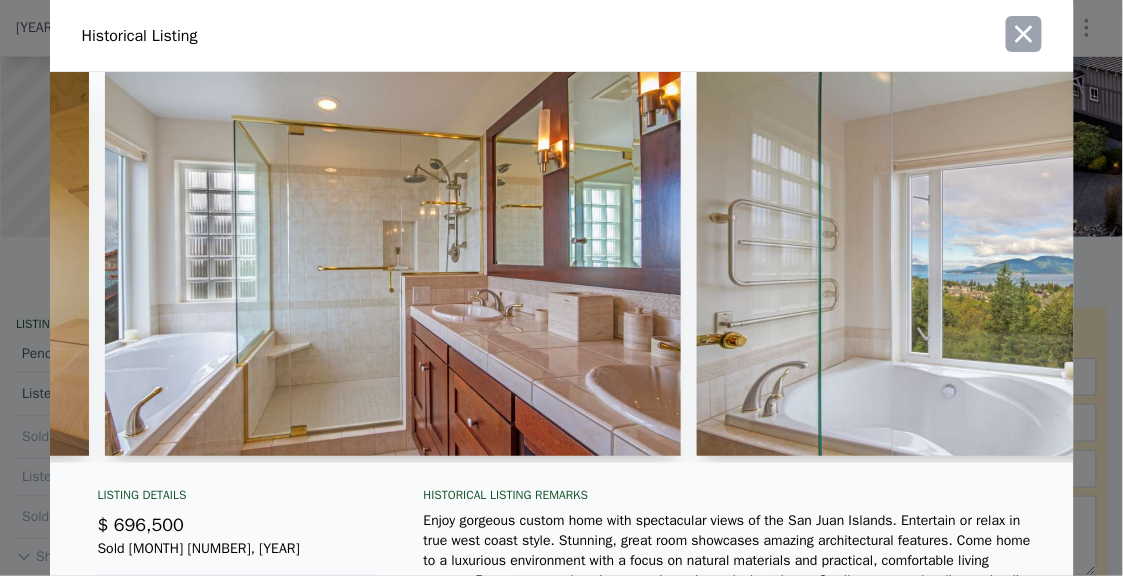 click 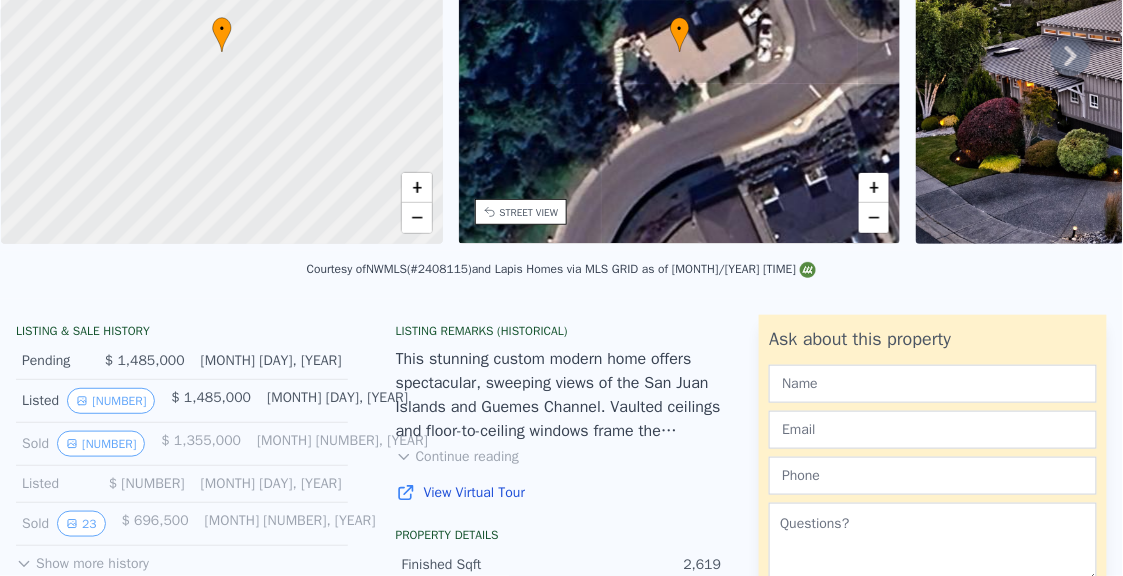 scroll, scrollTop: 0, scrollLeft: 0, axis: both 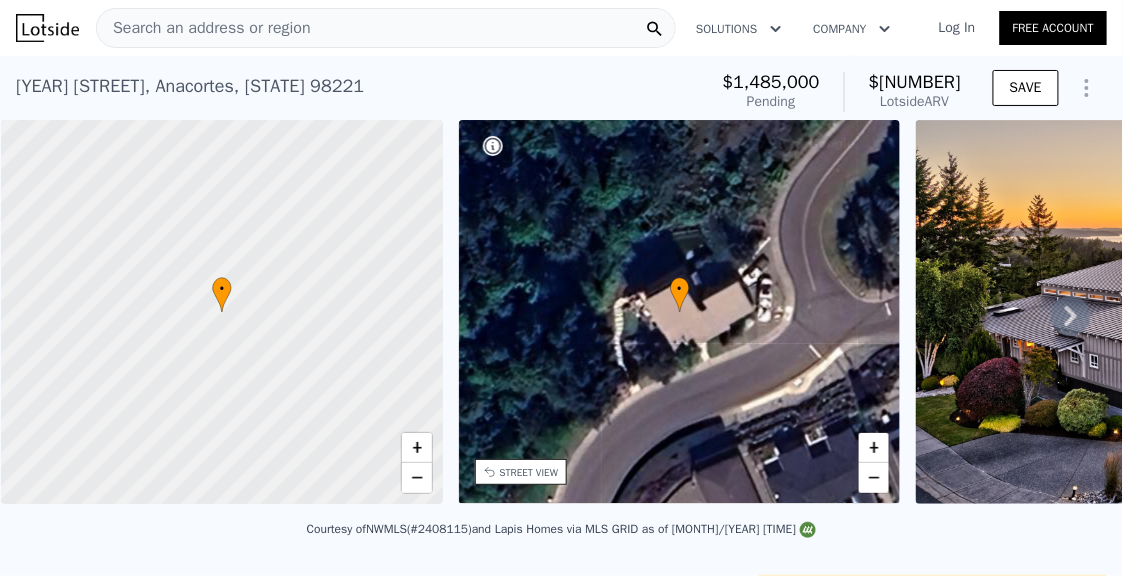click on "Search an address or region" at bounding box center [204, 28] 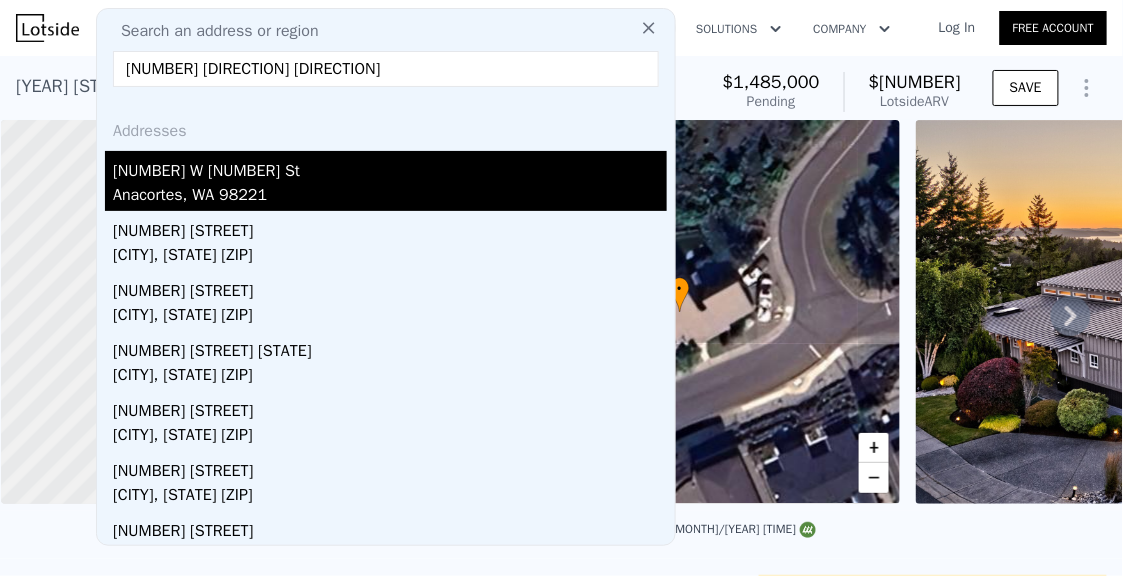 type on "3710 w 11th an" 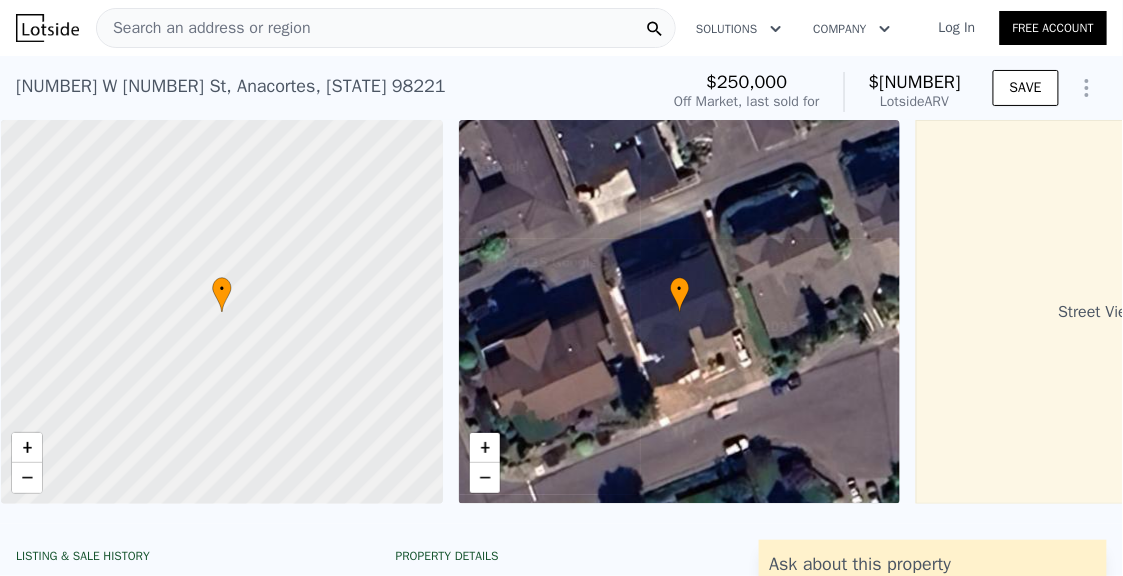 click on "Search an address or region" at bounding box center [204, 28] 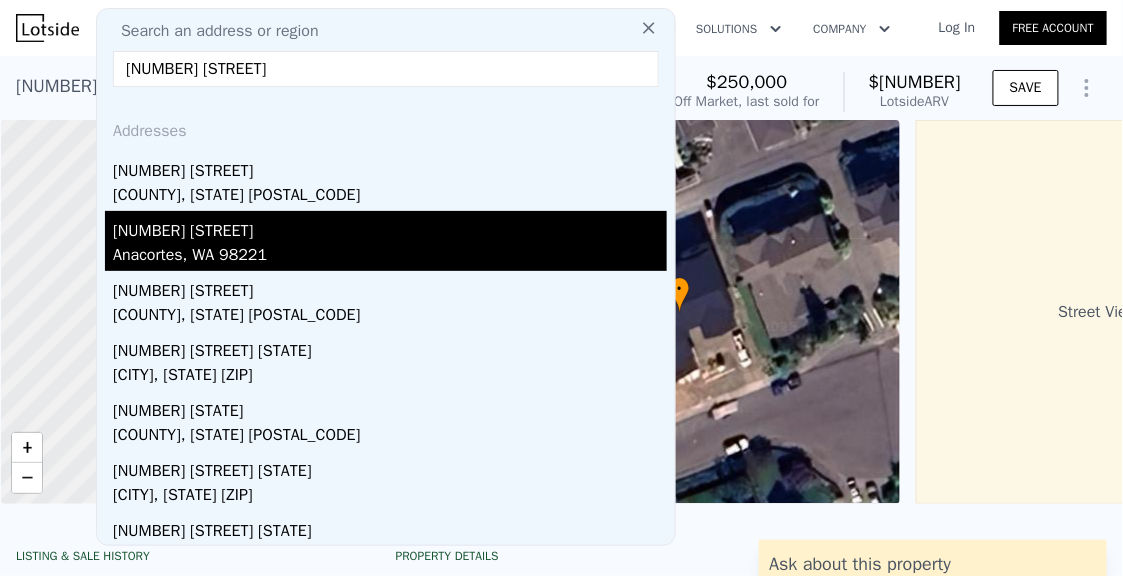 type on "2113 Minnesota av" 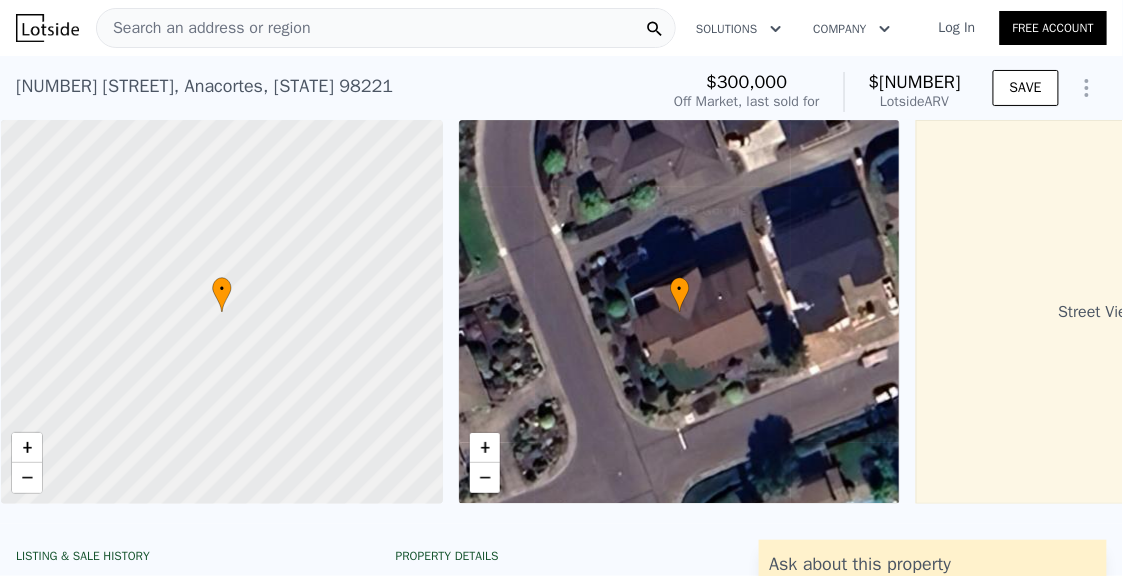 click on "Search an address or region" at bounding box center (204, 28) 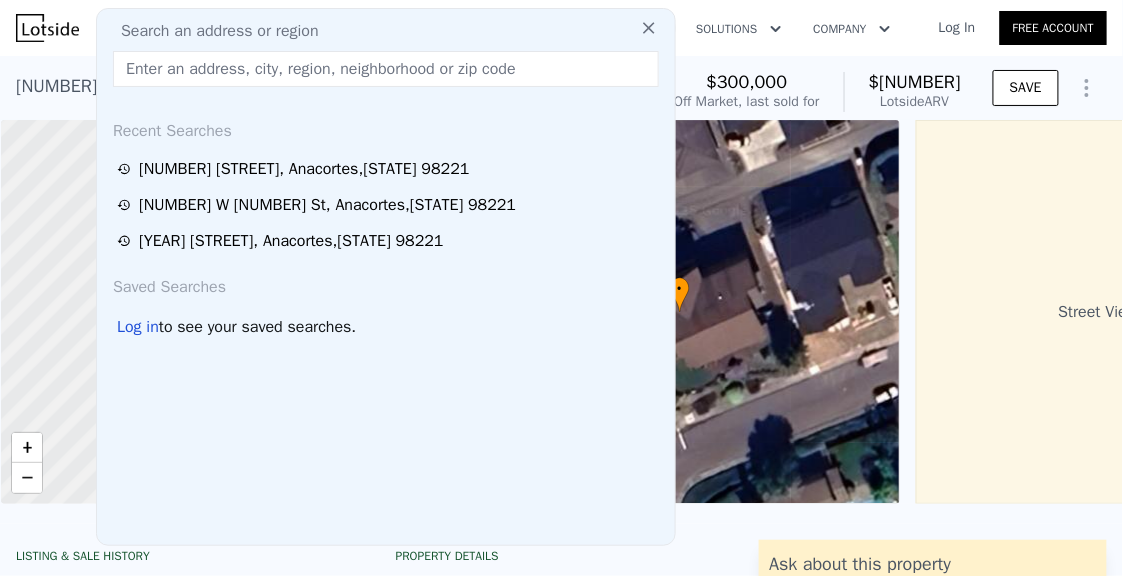 type on "7" 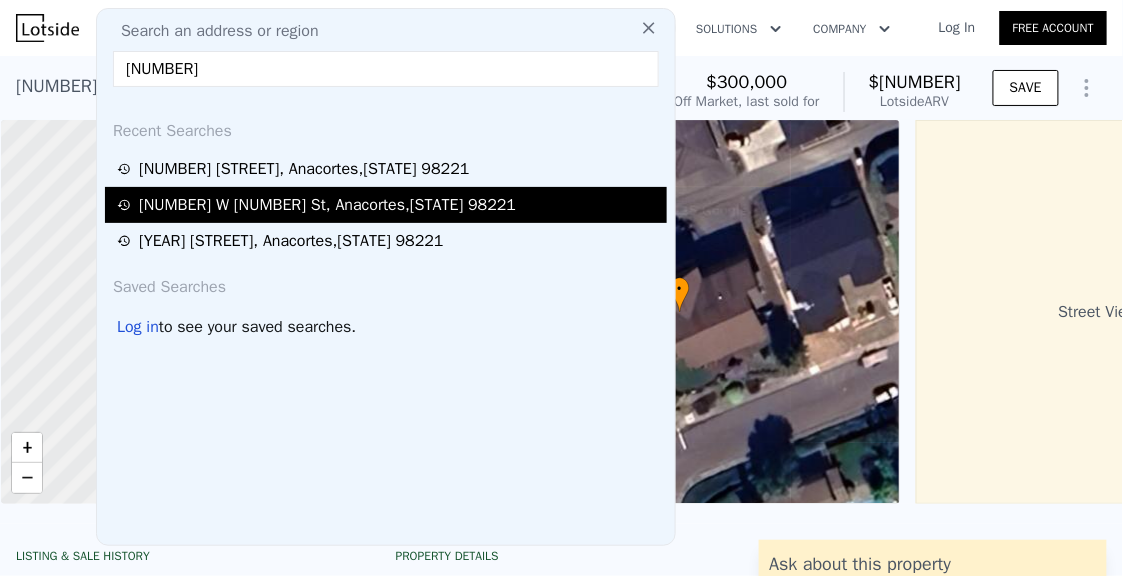 type on "3713" 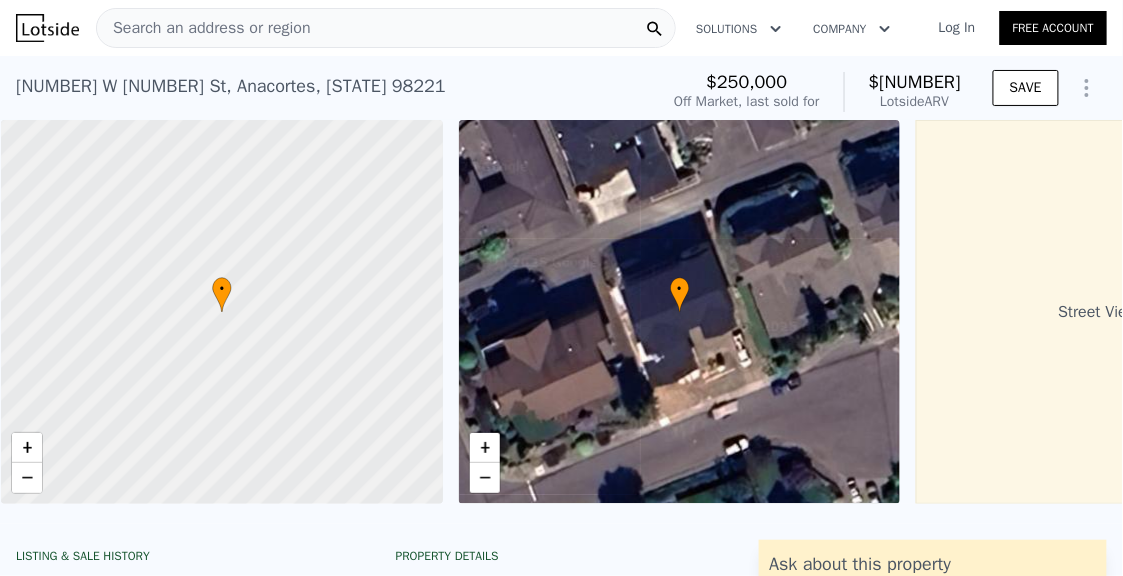 click on "Search an address or region" at bounding box center [204, 28] 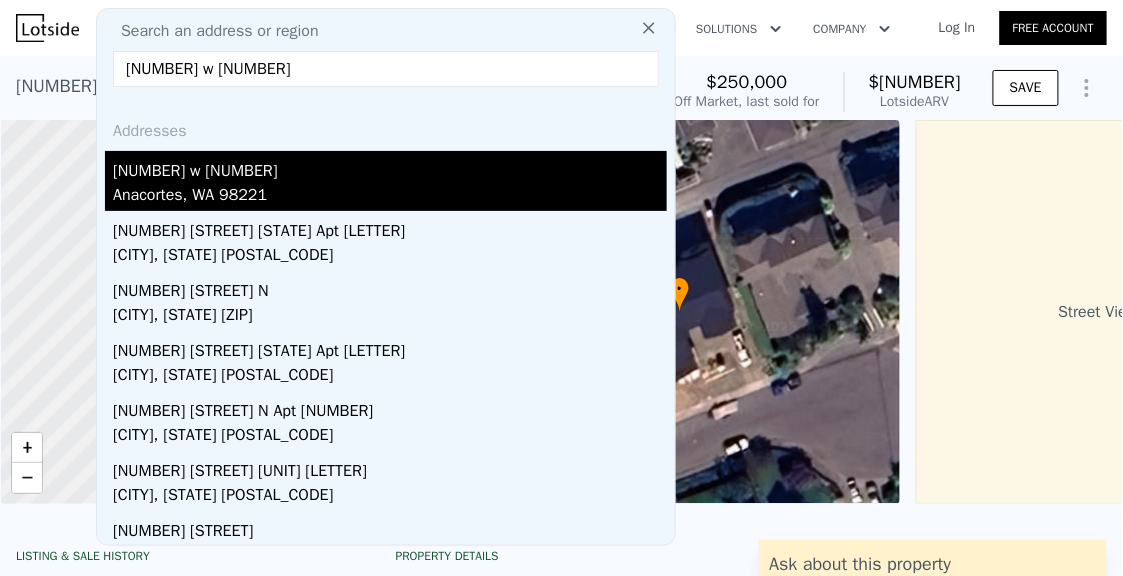 type on "3713 w 10th" 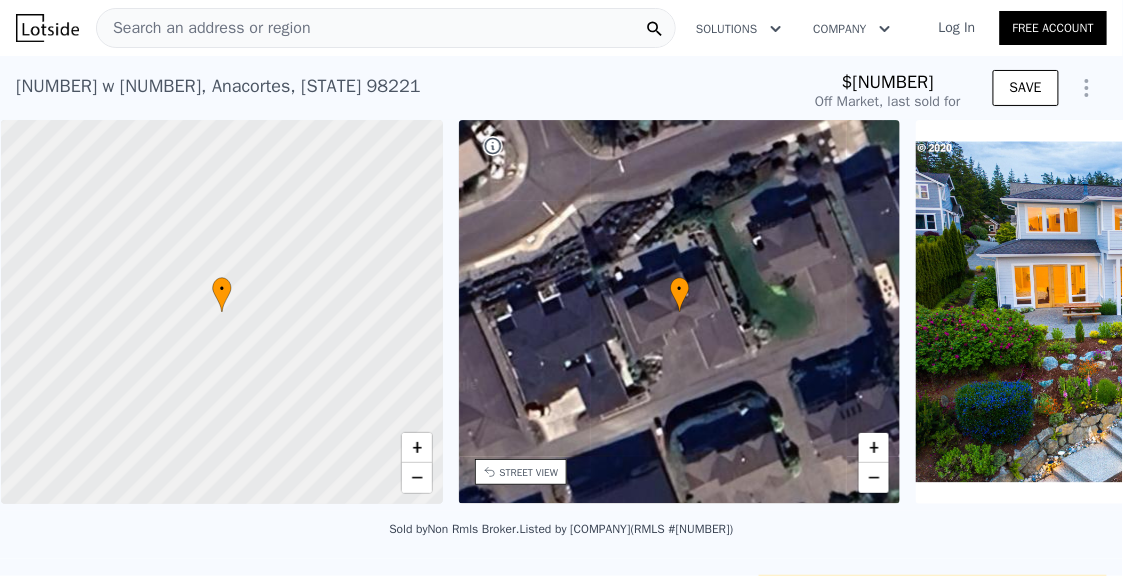 type on "-$ 1,125,474" 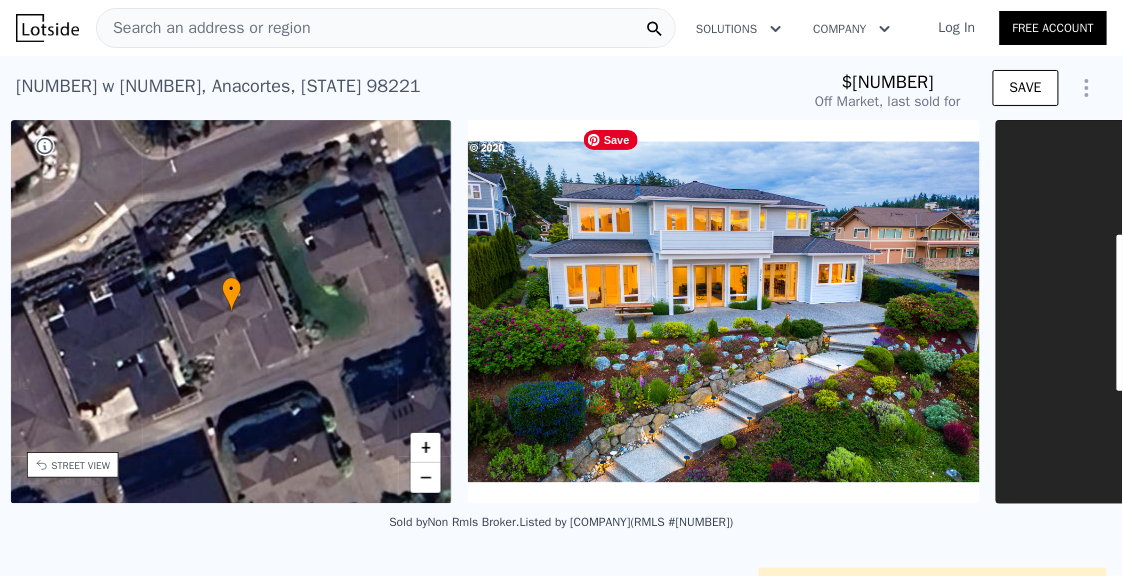 scroll, scrollTop: 0, scrollLeft: 465, axis: horizontal 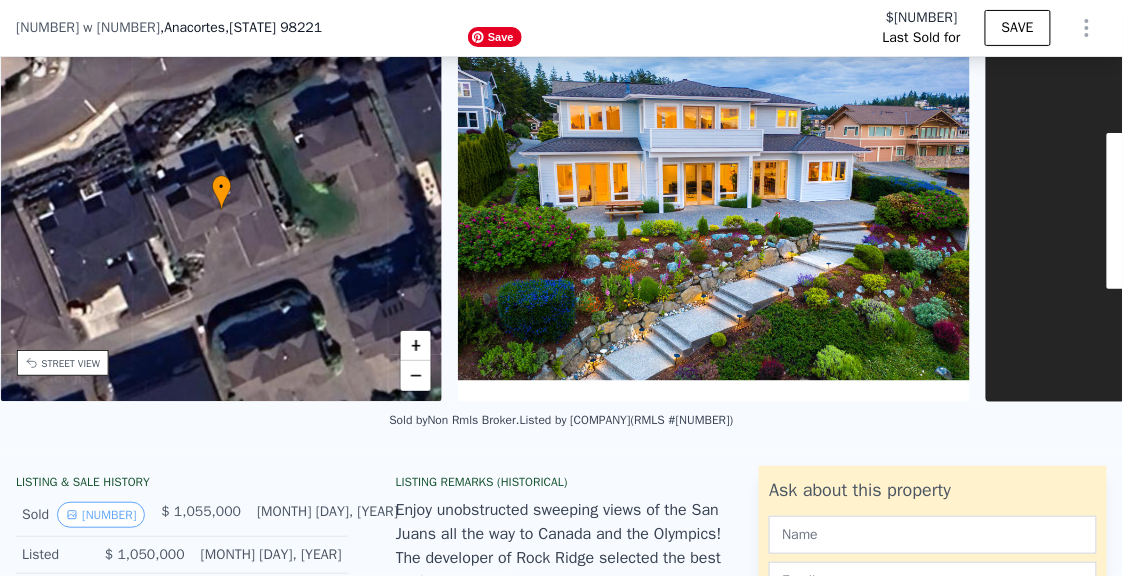 click at bounding box center (714, 210) 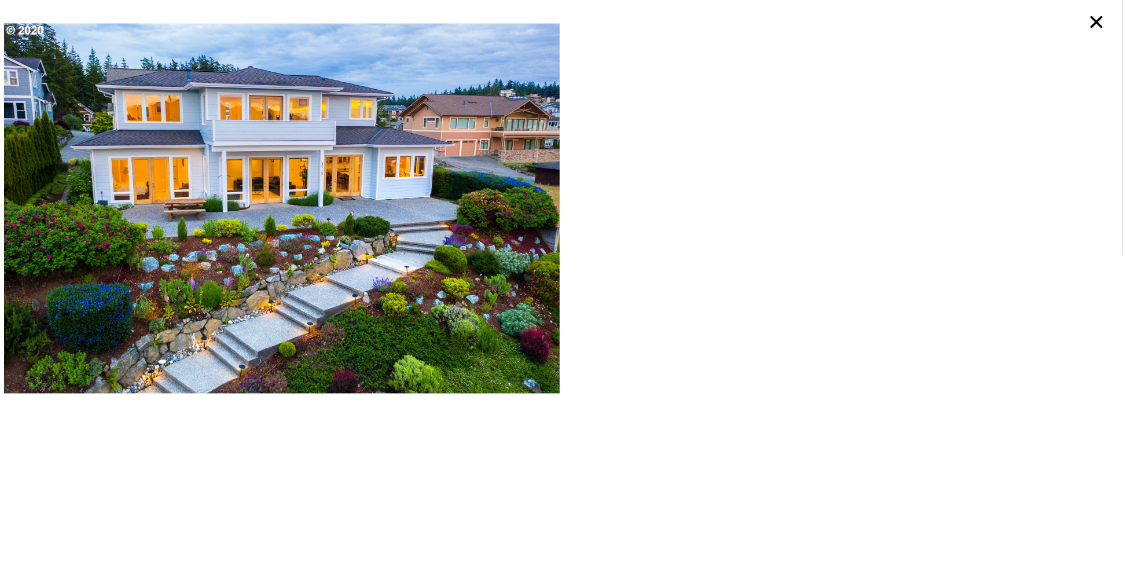 click 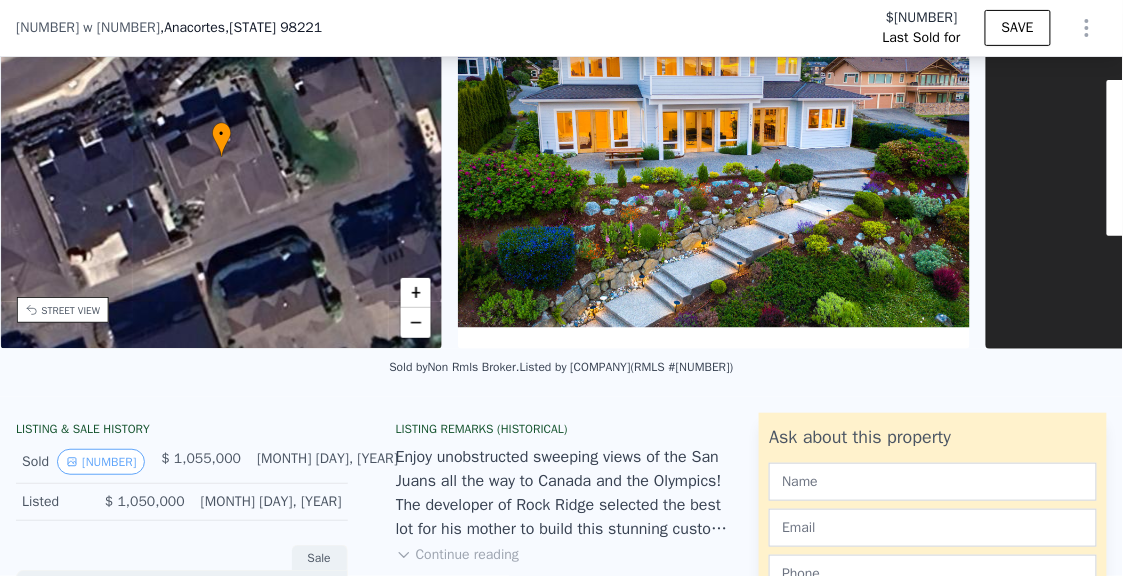 scroll, scrollTop: 86, scrollLeft: 0, axis: vertical 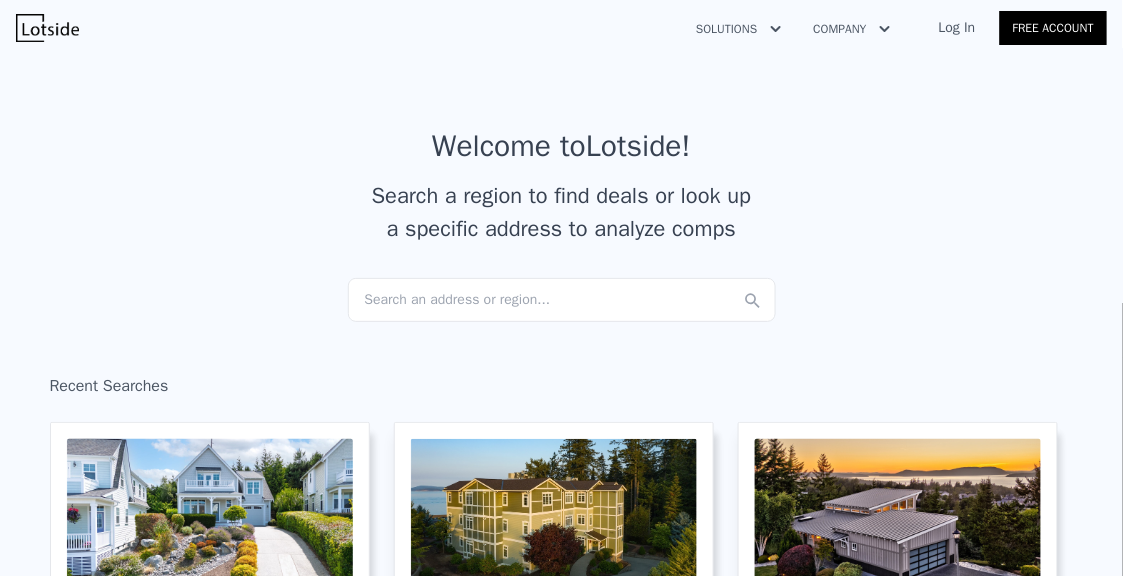 click on "Search an address or region..." at bounding box center (562, 300) 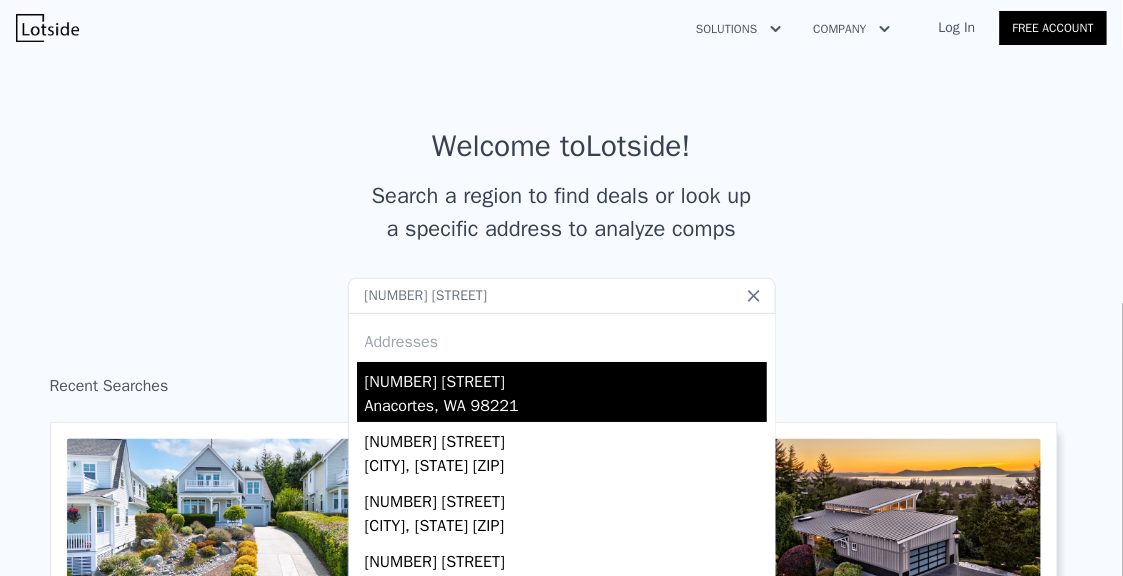type on "15373 Johnston Lane" 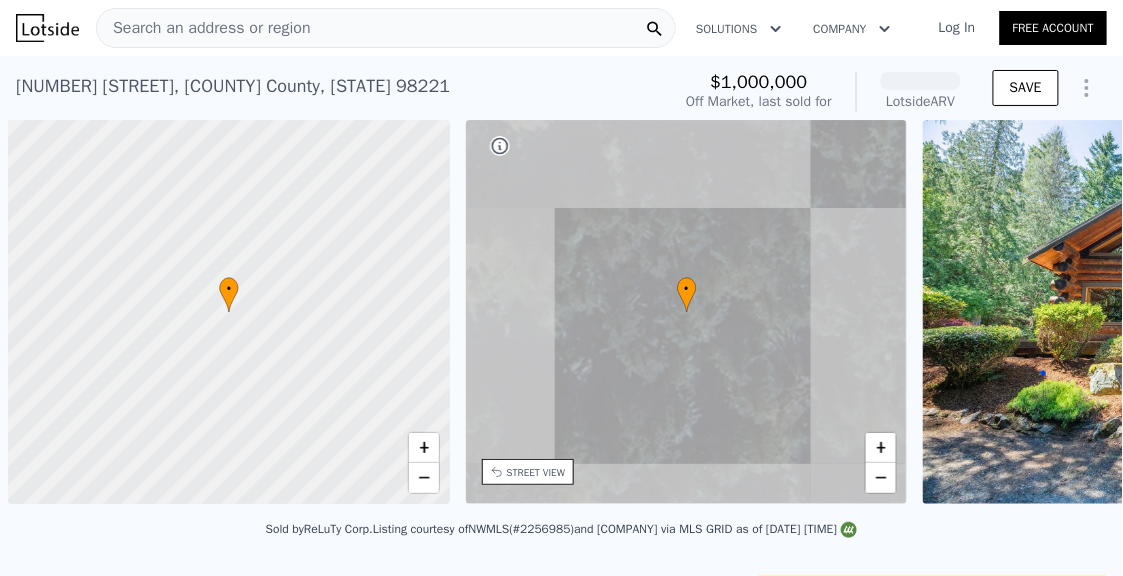 scroll, scrollTop: 0, scrollLeft: 7, axis: horizontal 